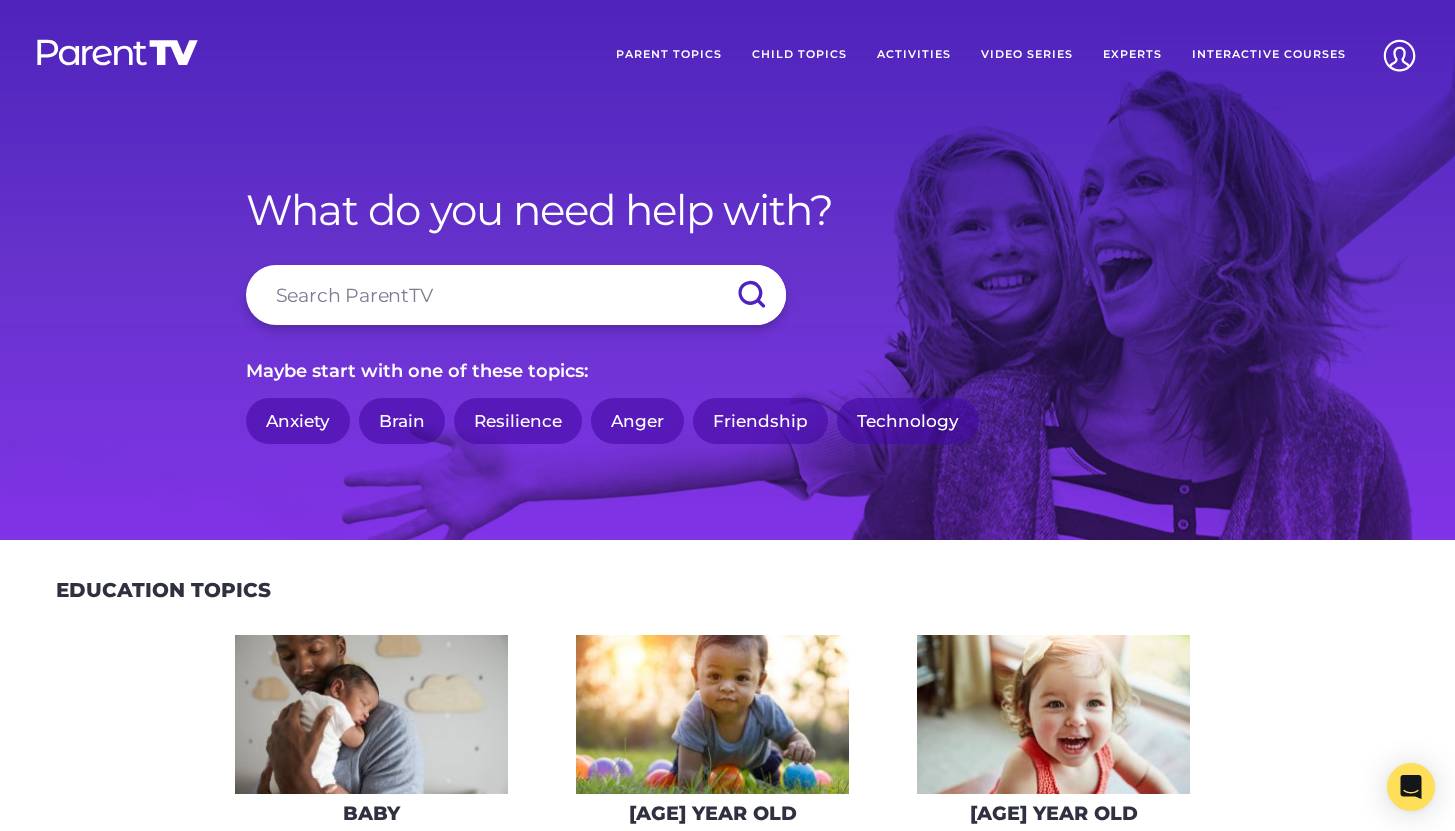 scroll, scrollTop: 0, scrollLeft: 0, axis: both 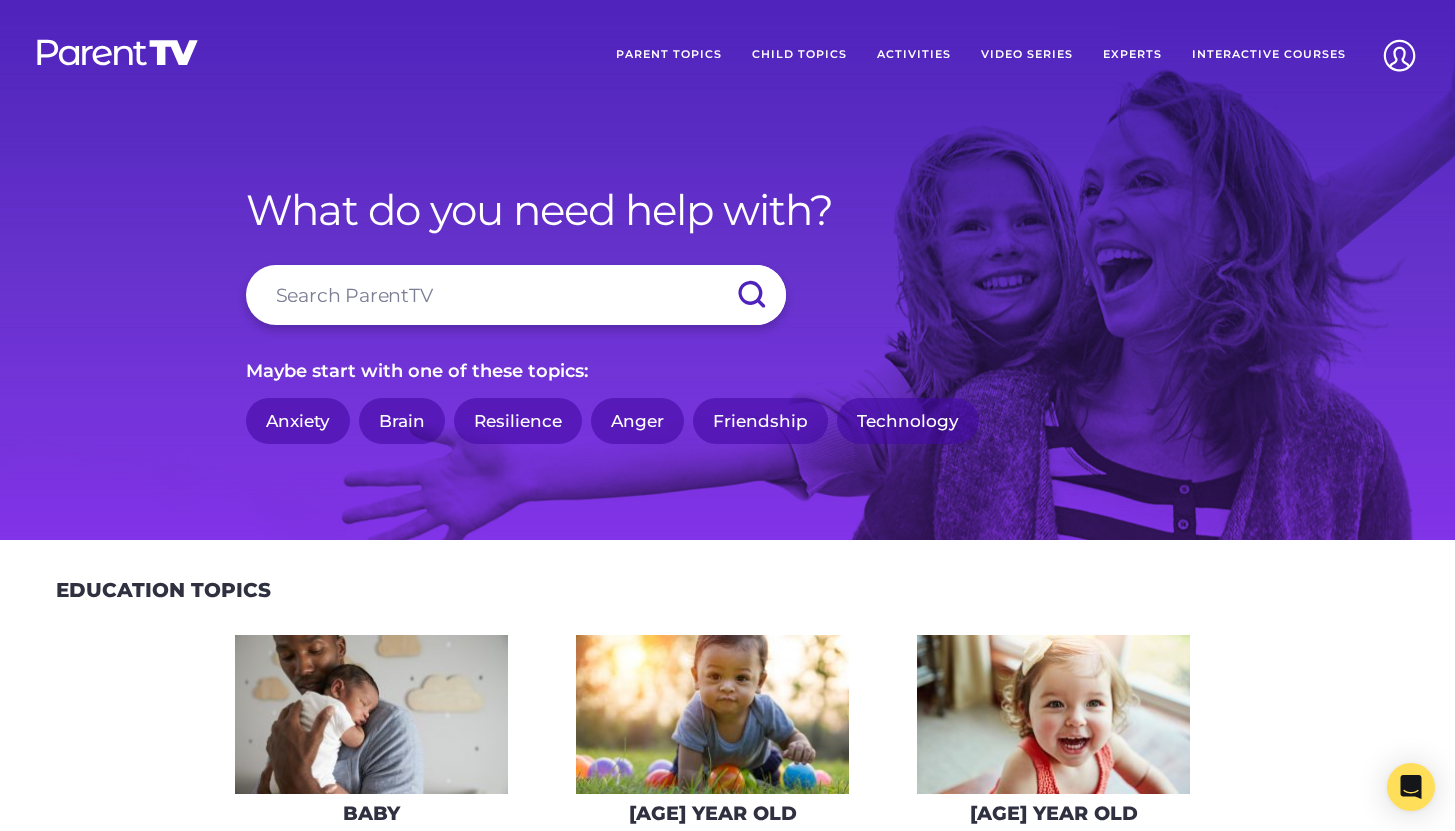 click on "Parent Topics" at bounding box center (669, 55) 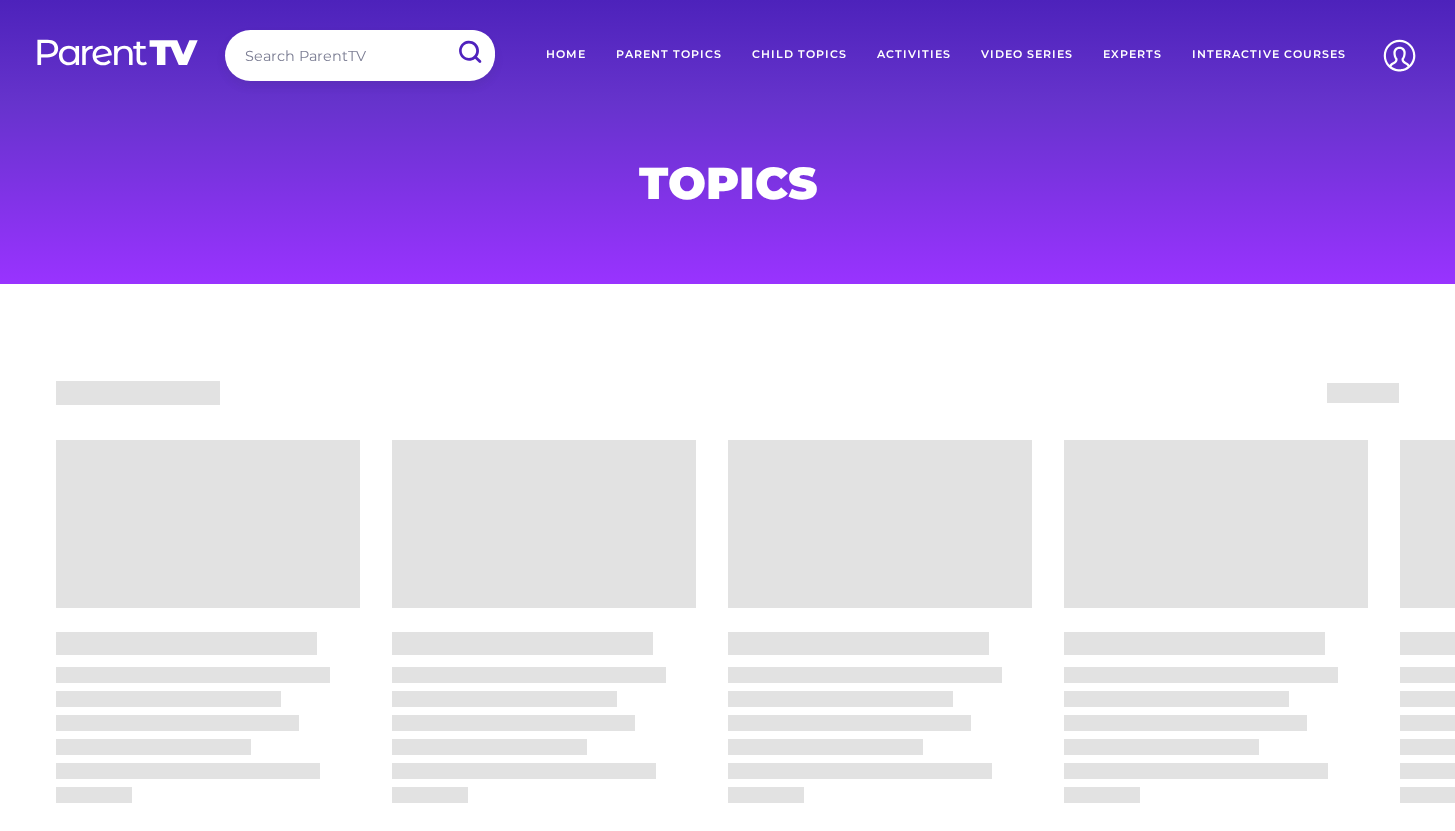 scroll, scrollTop: 0, scrollLeft: 0, axis: both 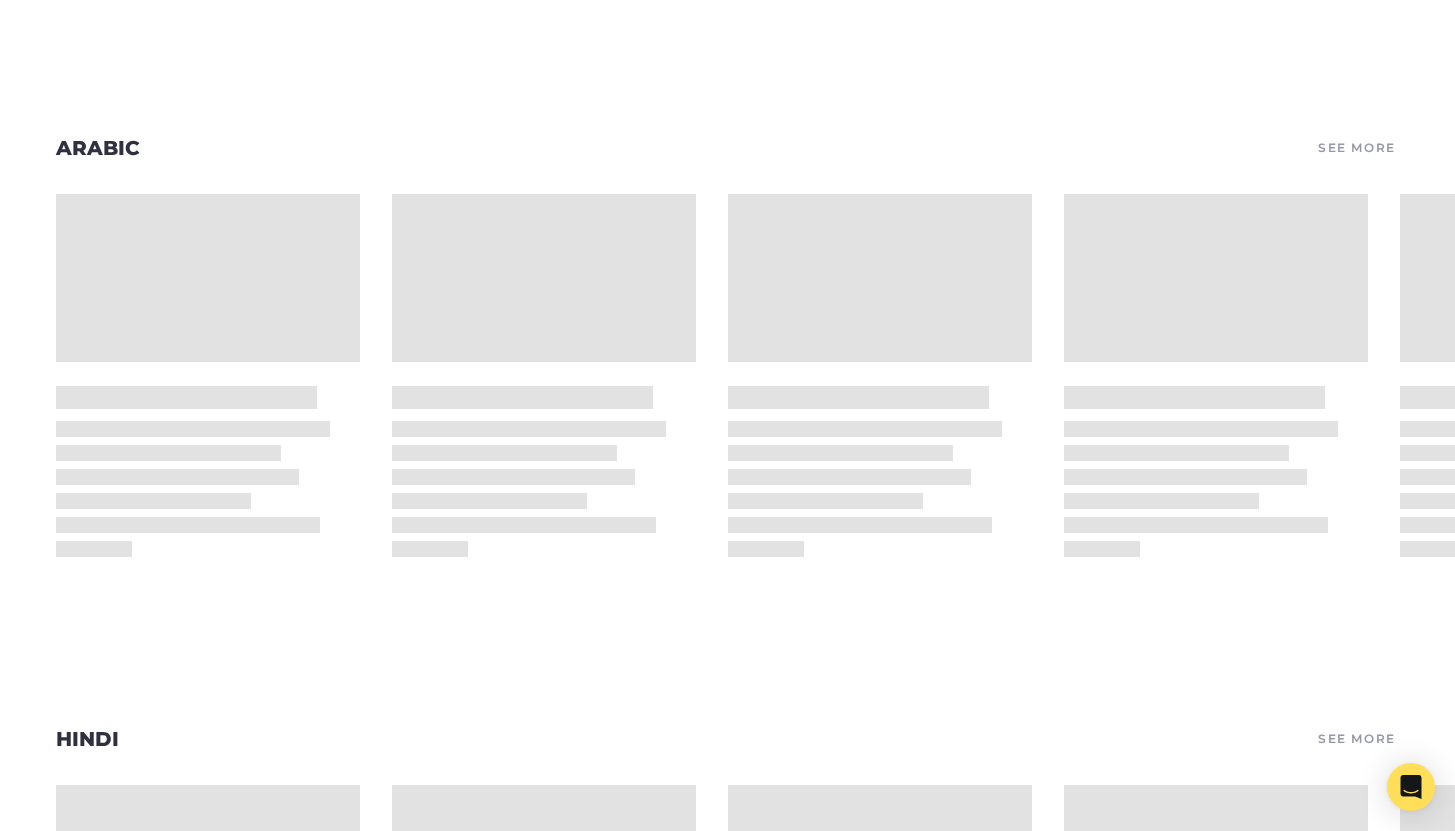 click on "Arabic   See More" at bounding box center [727, 148] 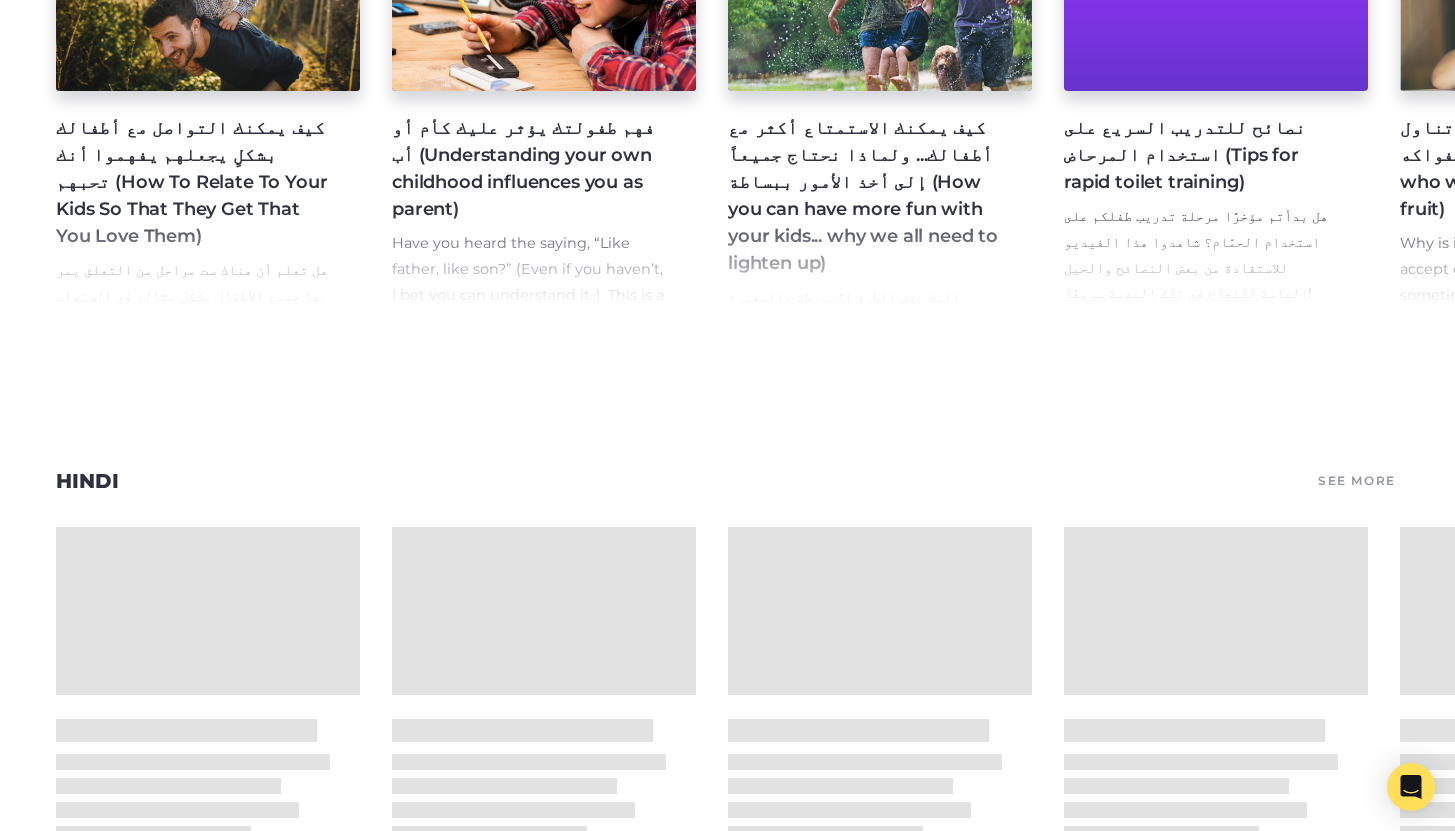 scroll, scrollTop: 15246, scrollLeft: 0, axis: vertical 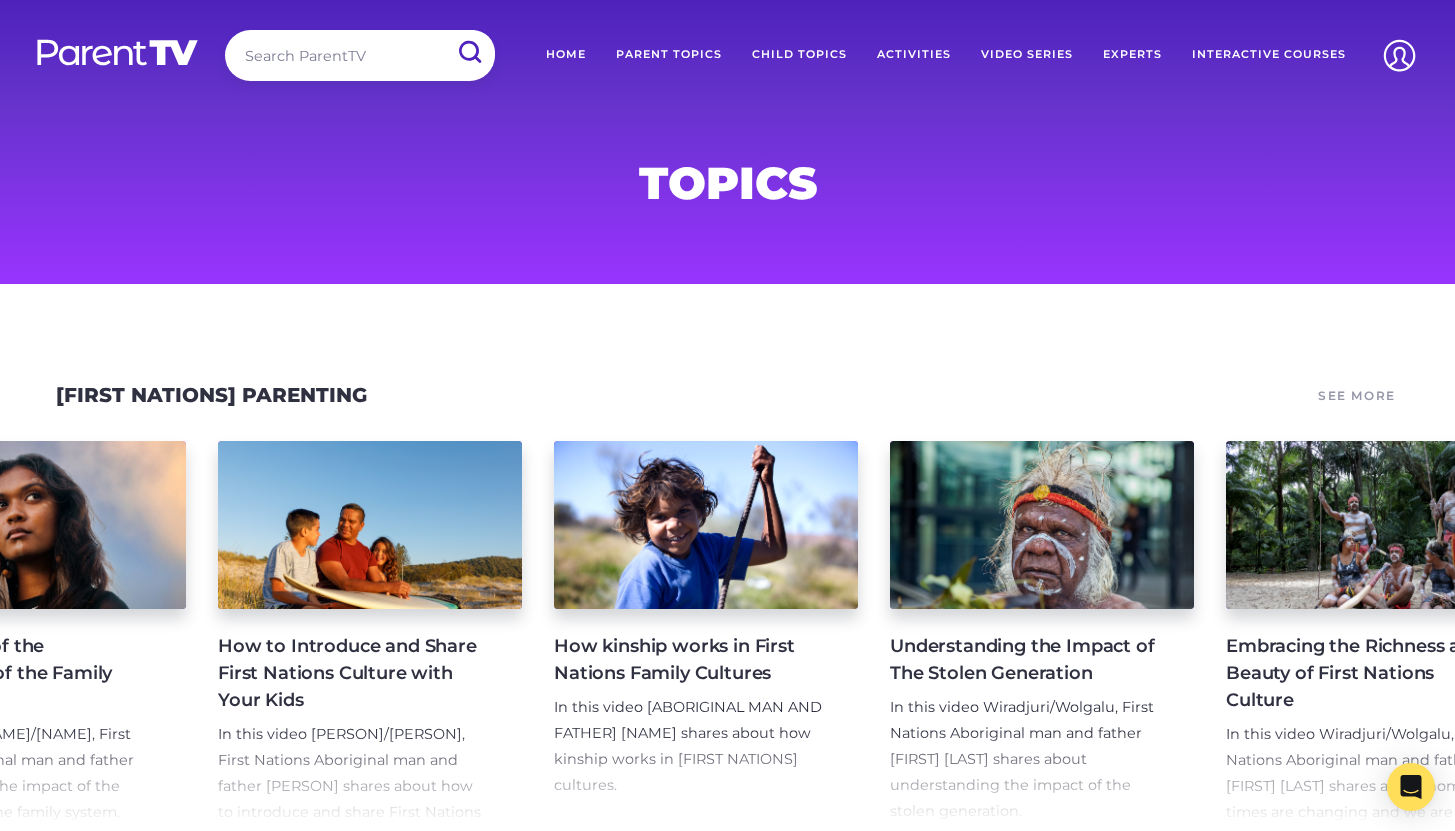 click on "How to Introduce and Share First Nations Culture with Your Kids" at bounding box center (354, 673) 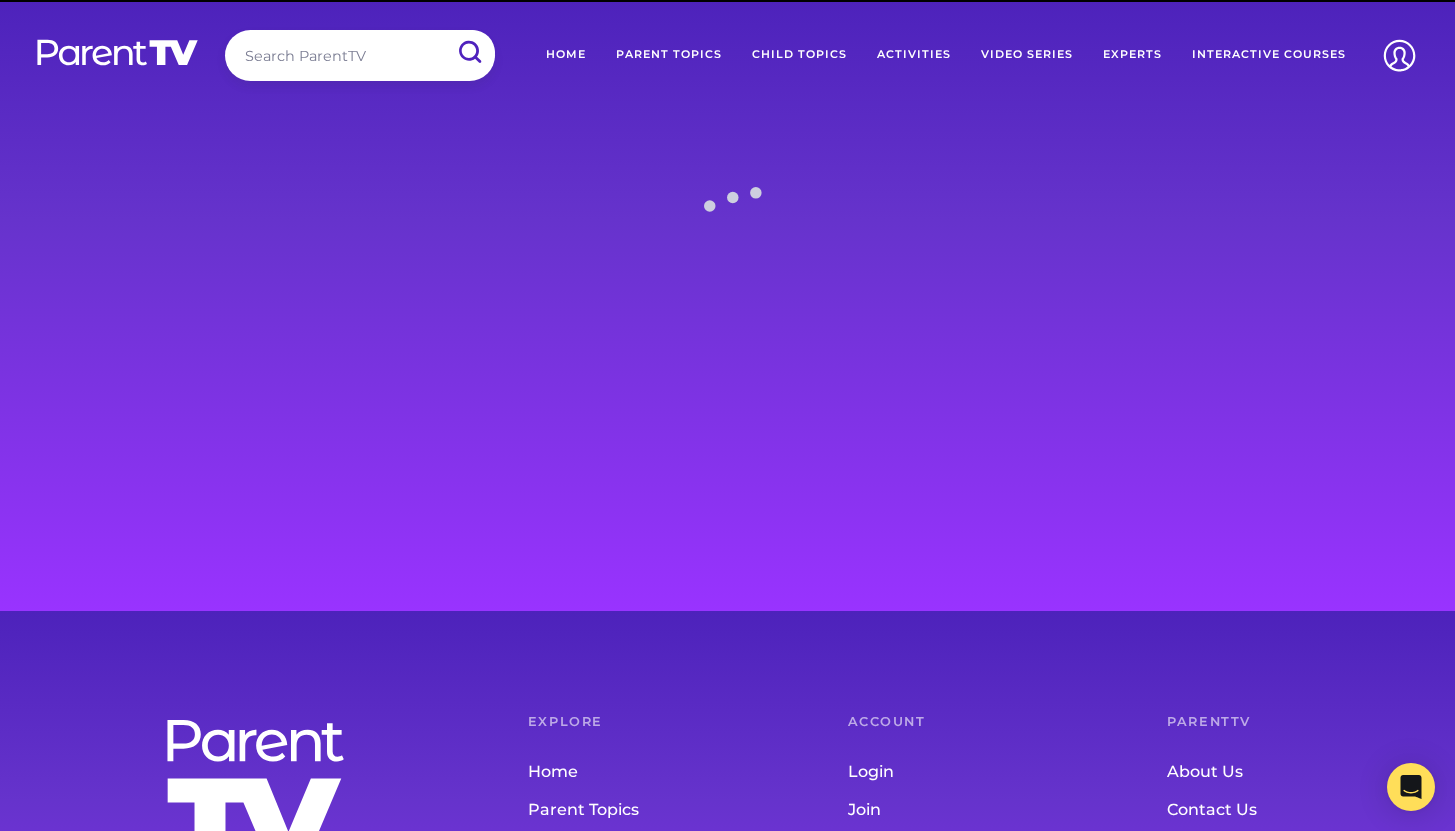 scroll, scrollTop: 0, scrollLeft: 0, axis: both 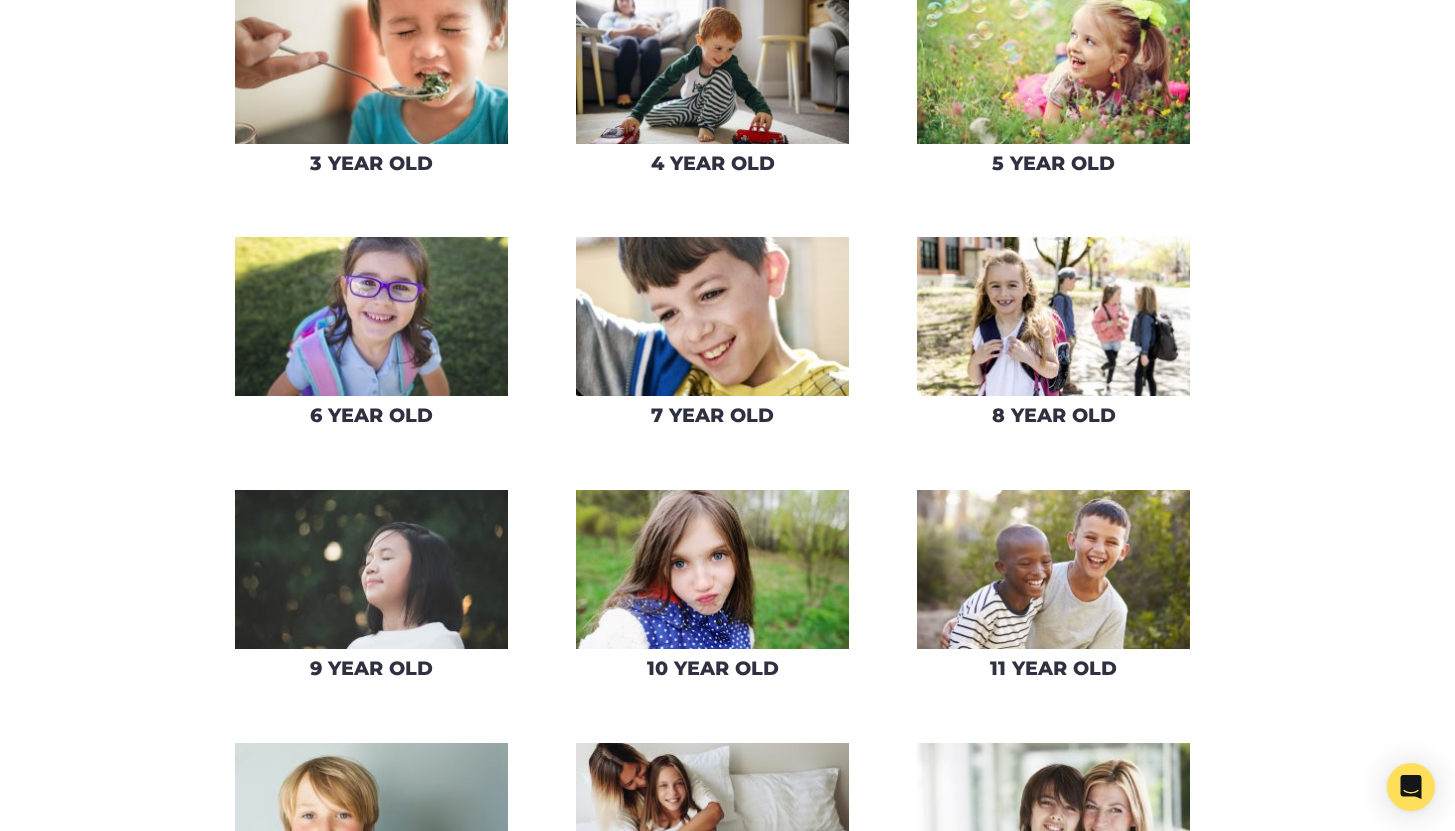 click at bounding box center [1053, 316] 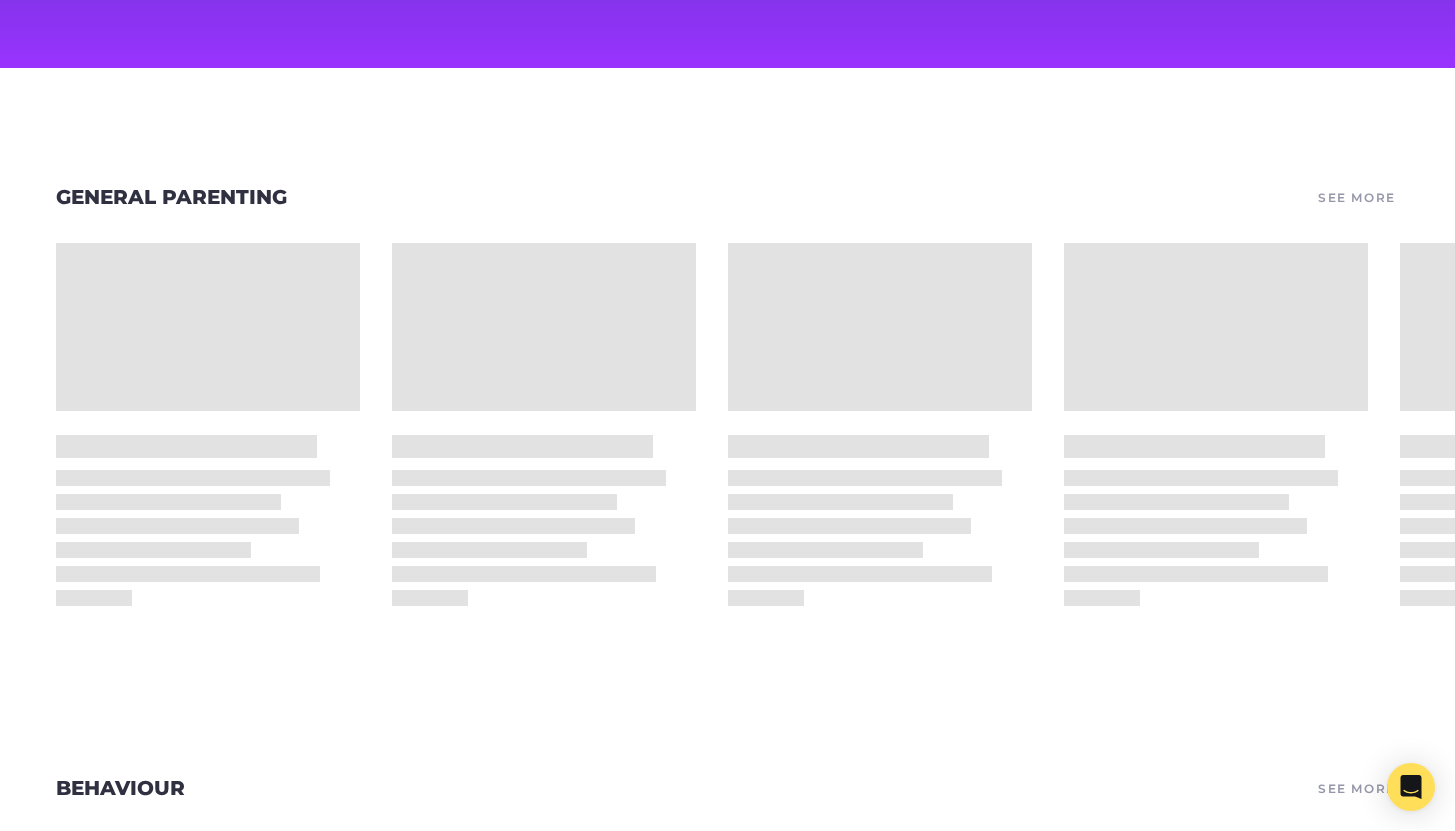 scroll, scrollTop: 351, scrollLeft: 0, axis: vertical 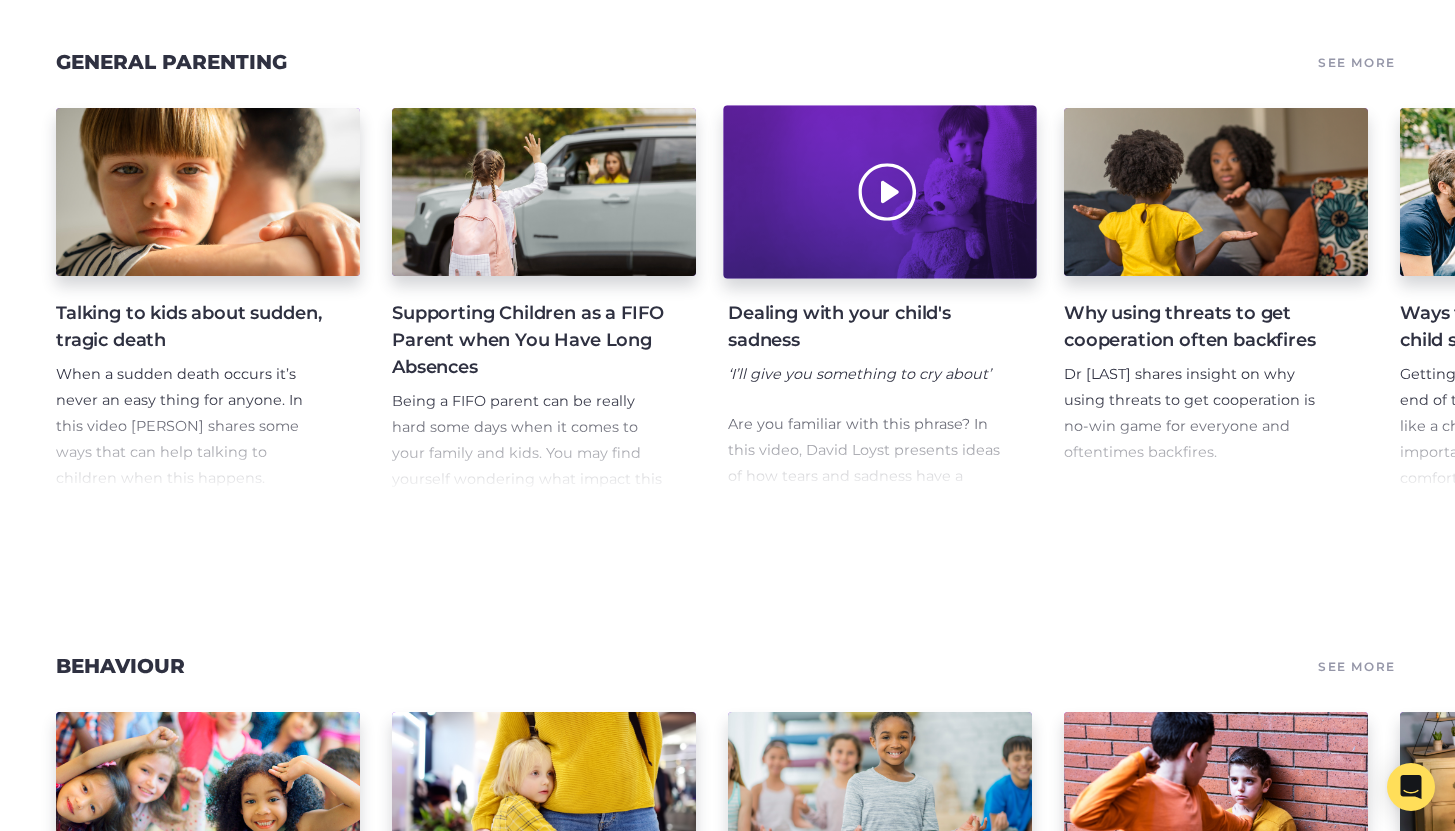 click at bounding box center [879, 192] 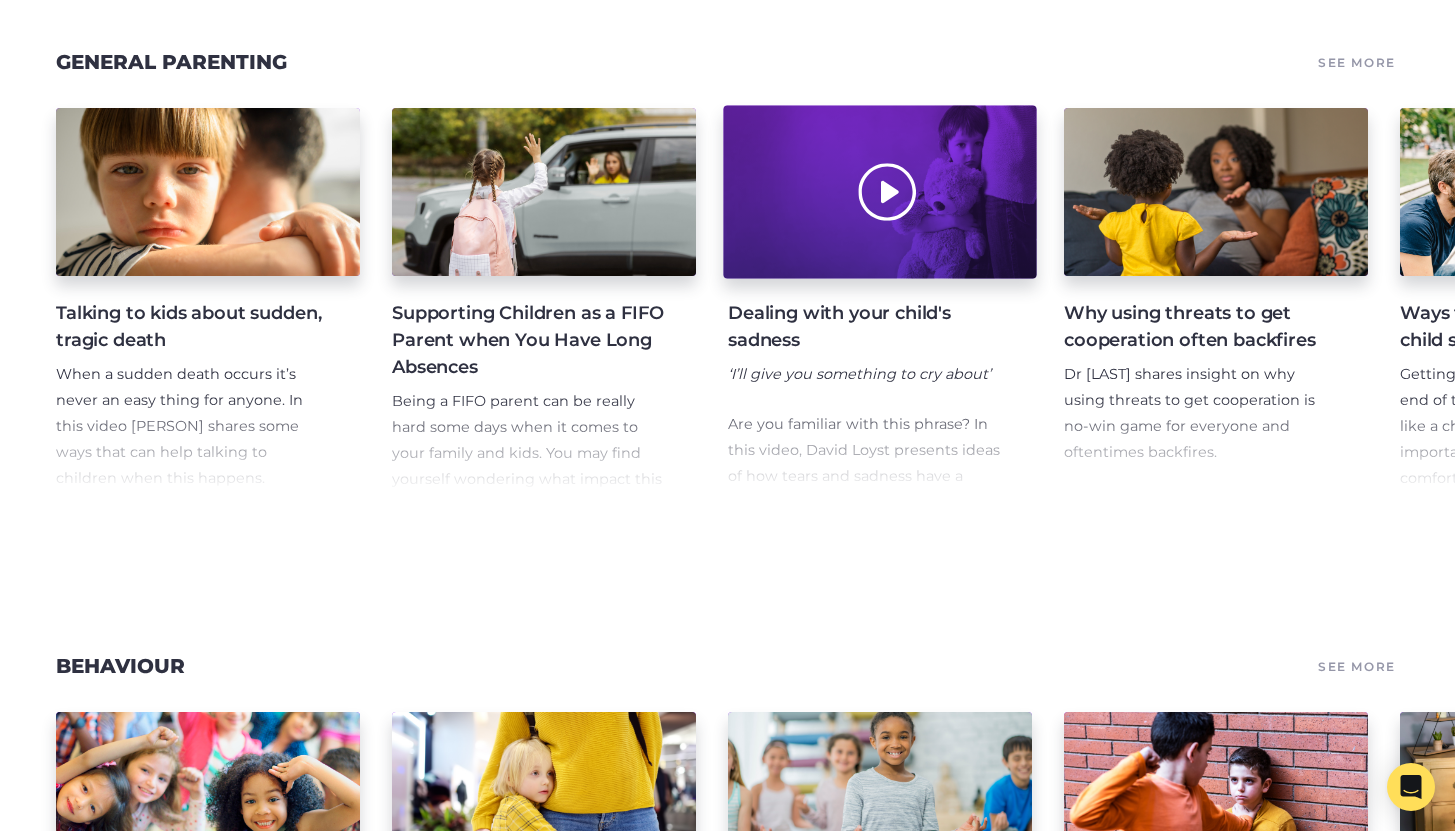 click at bounding box center [879, 192] 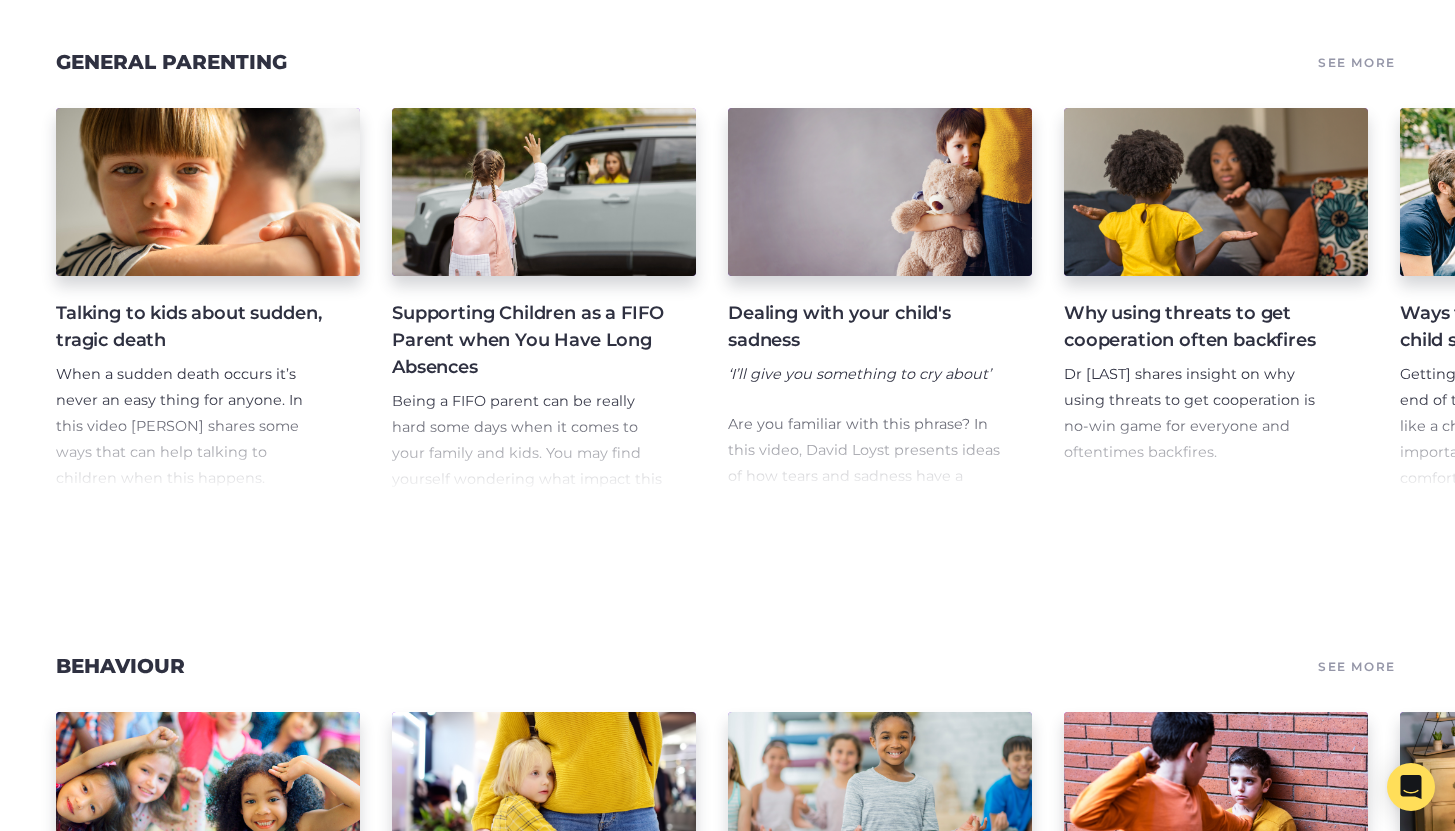 click on "Dealing with your child's sadness" at bounding box center [864, 327] 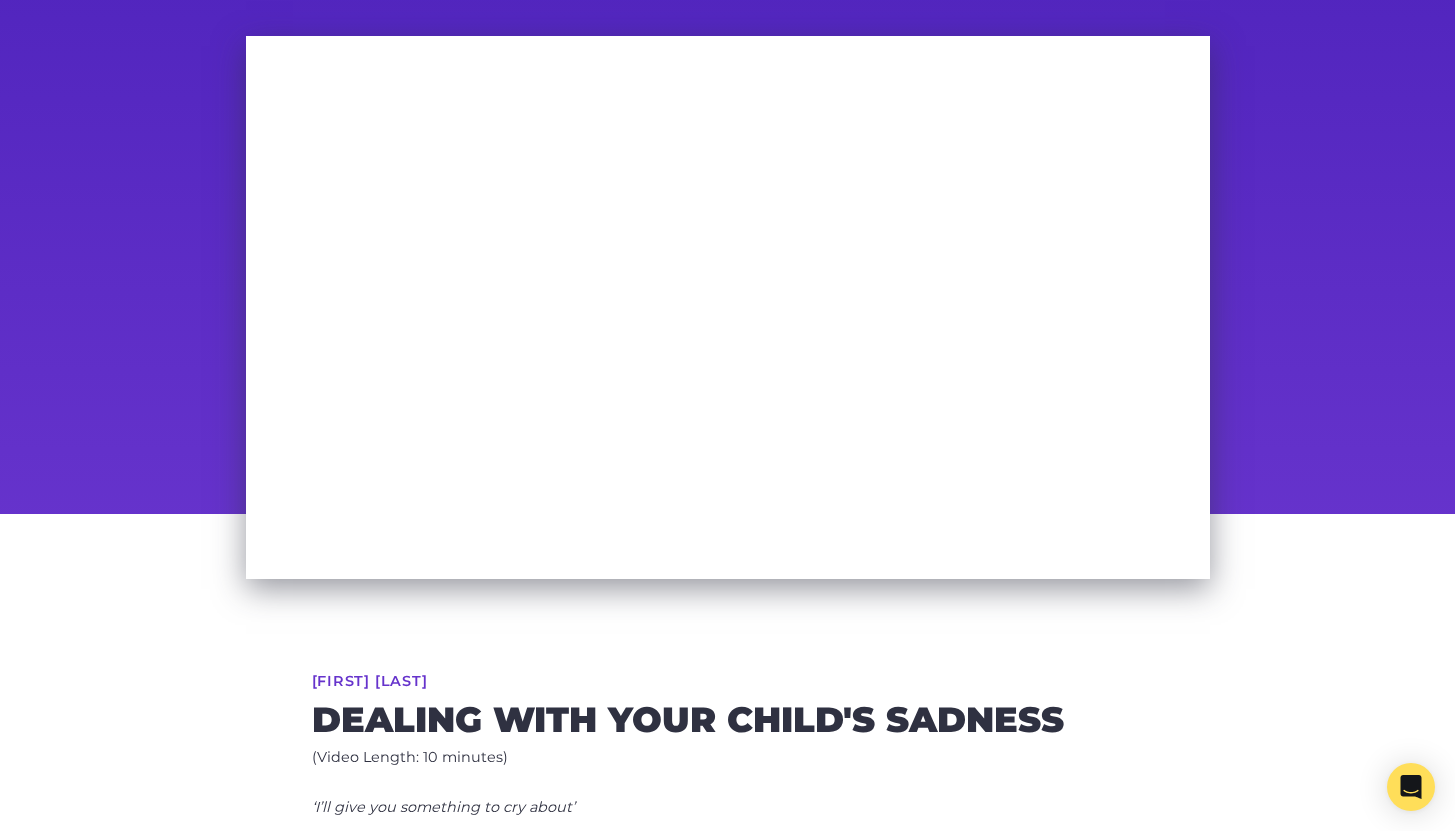 scroll, scrollTop: 125, scrollLeft: 0, axis: vertical 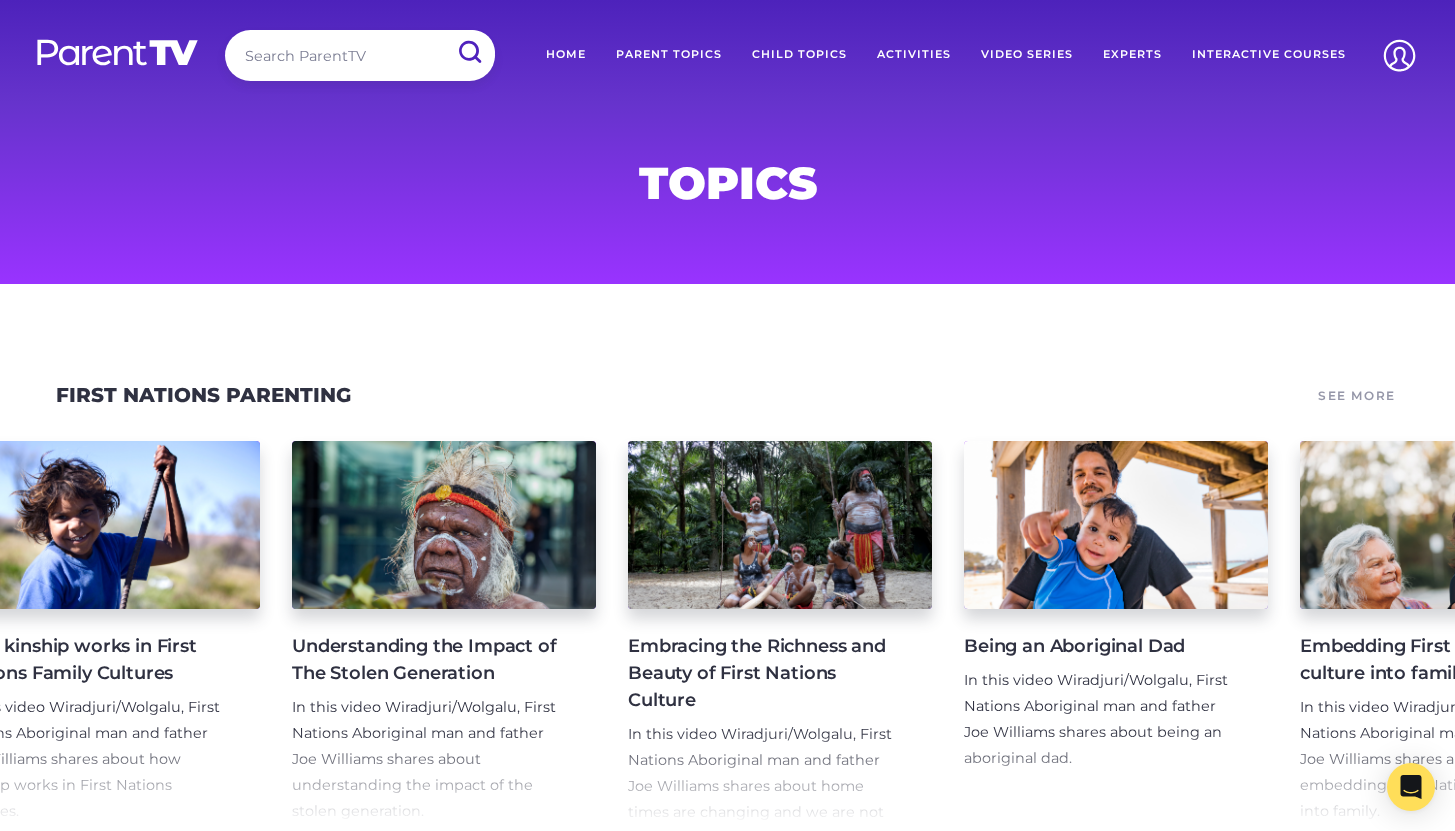 click on "Embracing the Richness and Beauty of First Nations Culture" at bounding box center (764, 673) 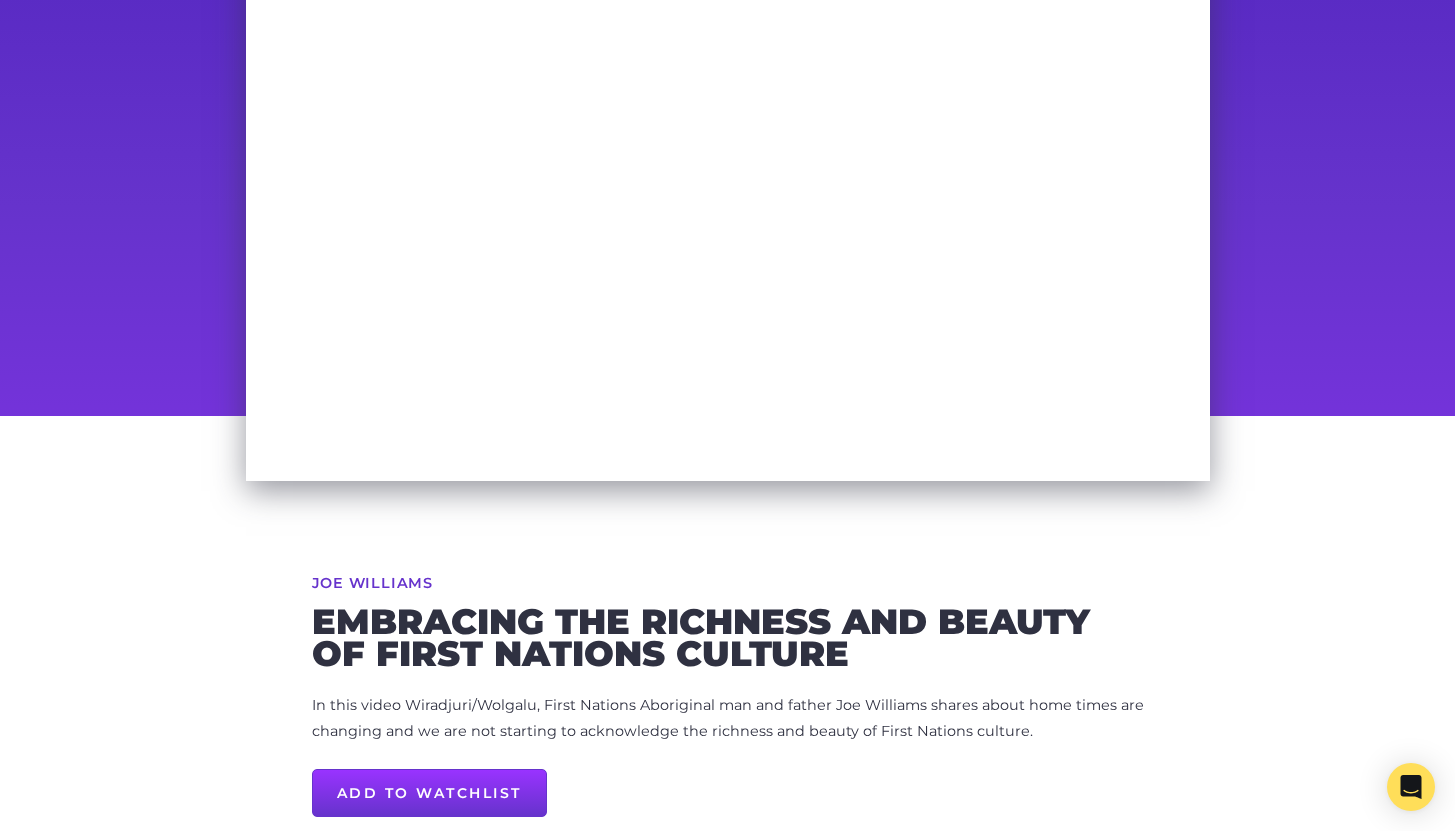 scroll, scrollTop: 149, scrollLeft: 0, axis: vertical 